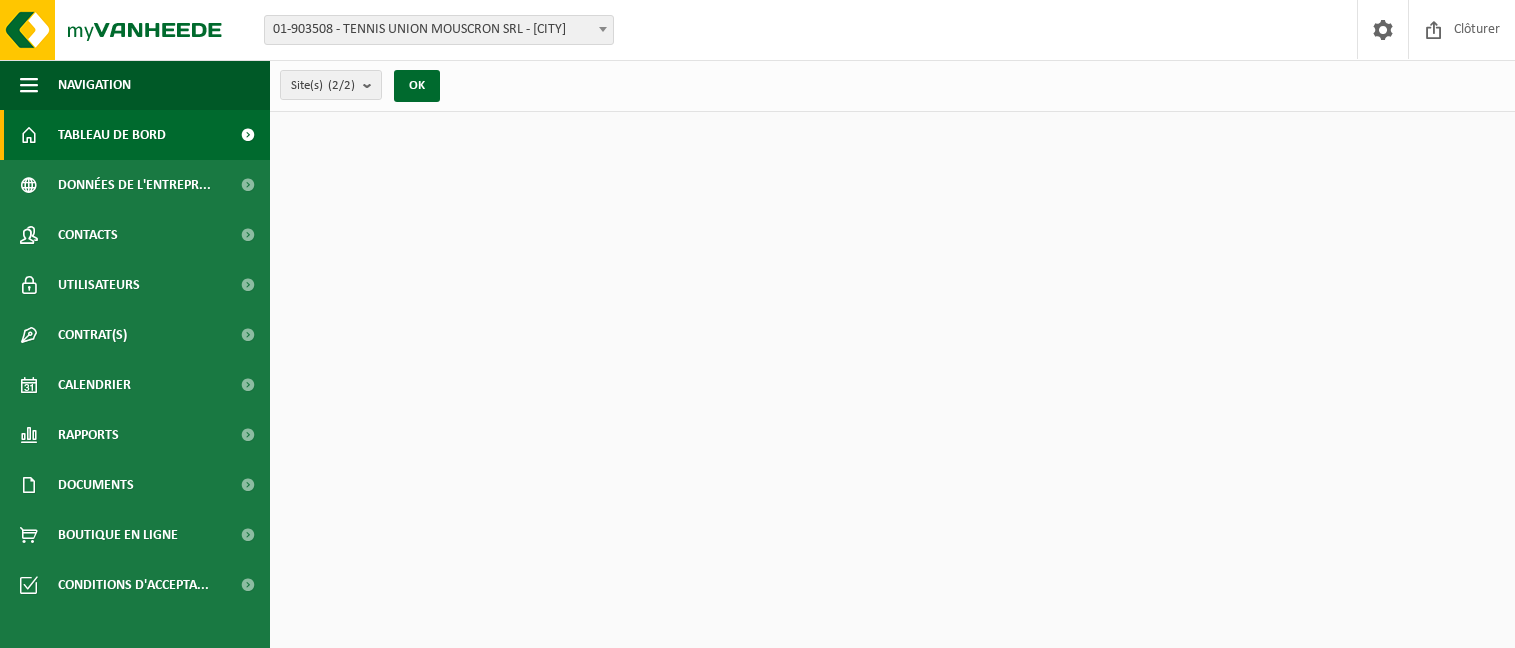 scroll, scrollTop: 0, scrollLeft: 0, axis: both 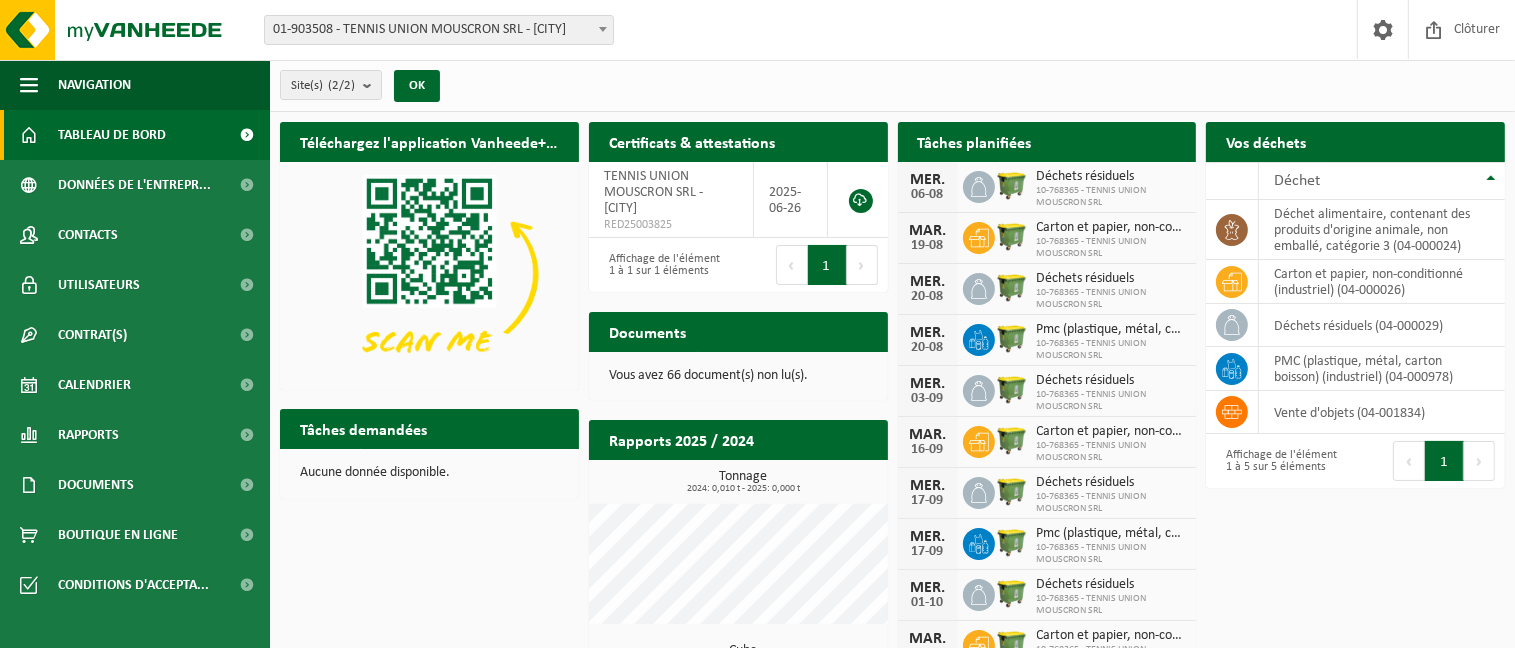 click on "06-08" at bounding box center [928, 195] 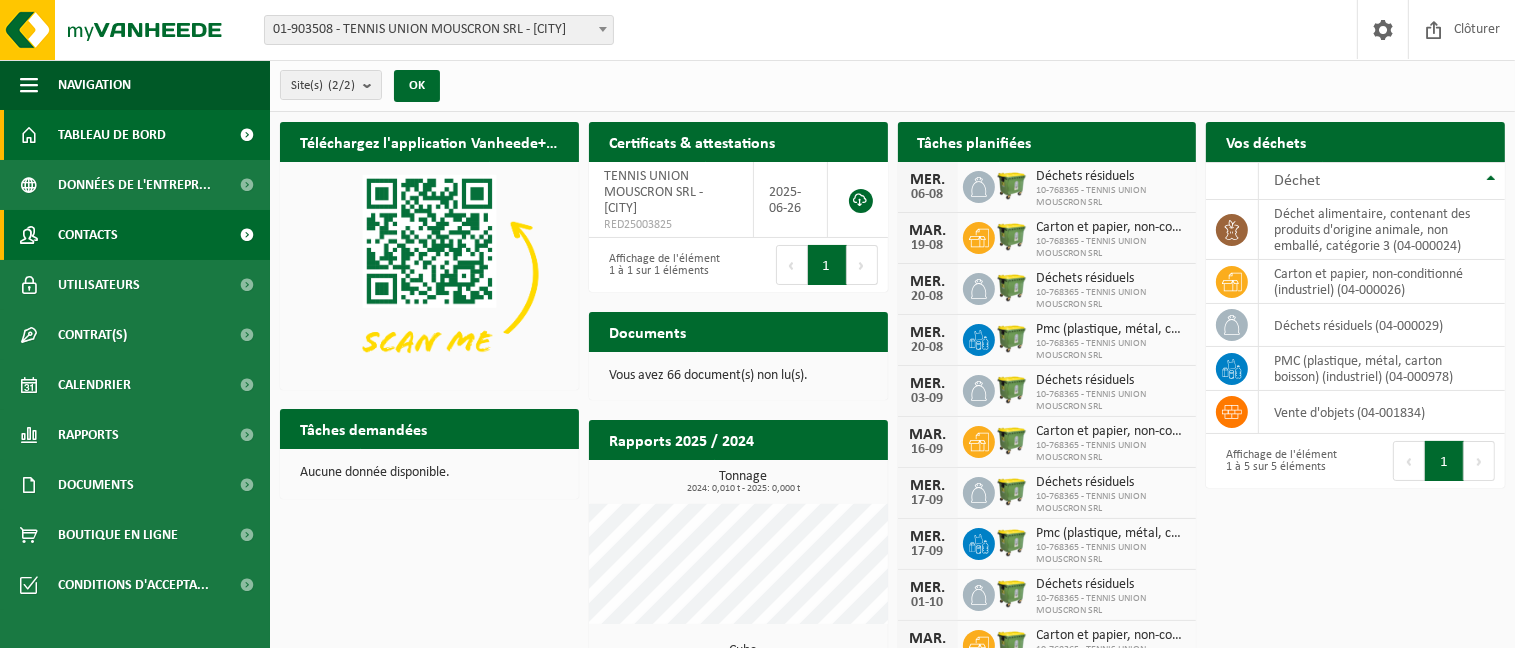 click on "Contacts" at bounding box center (135, 235) 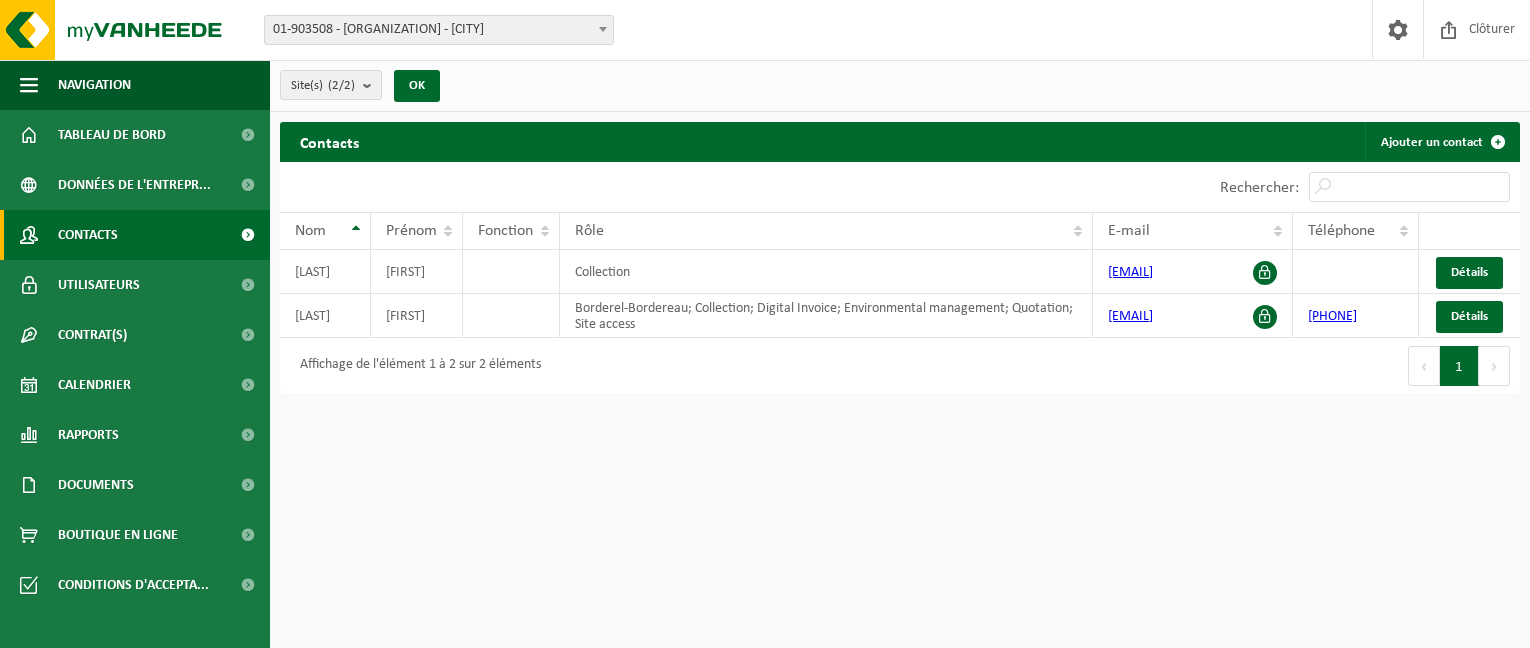 scroll, scrollTop: 0, scrollLeft: 0, axis: both 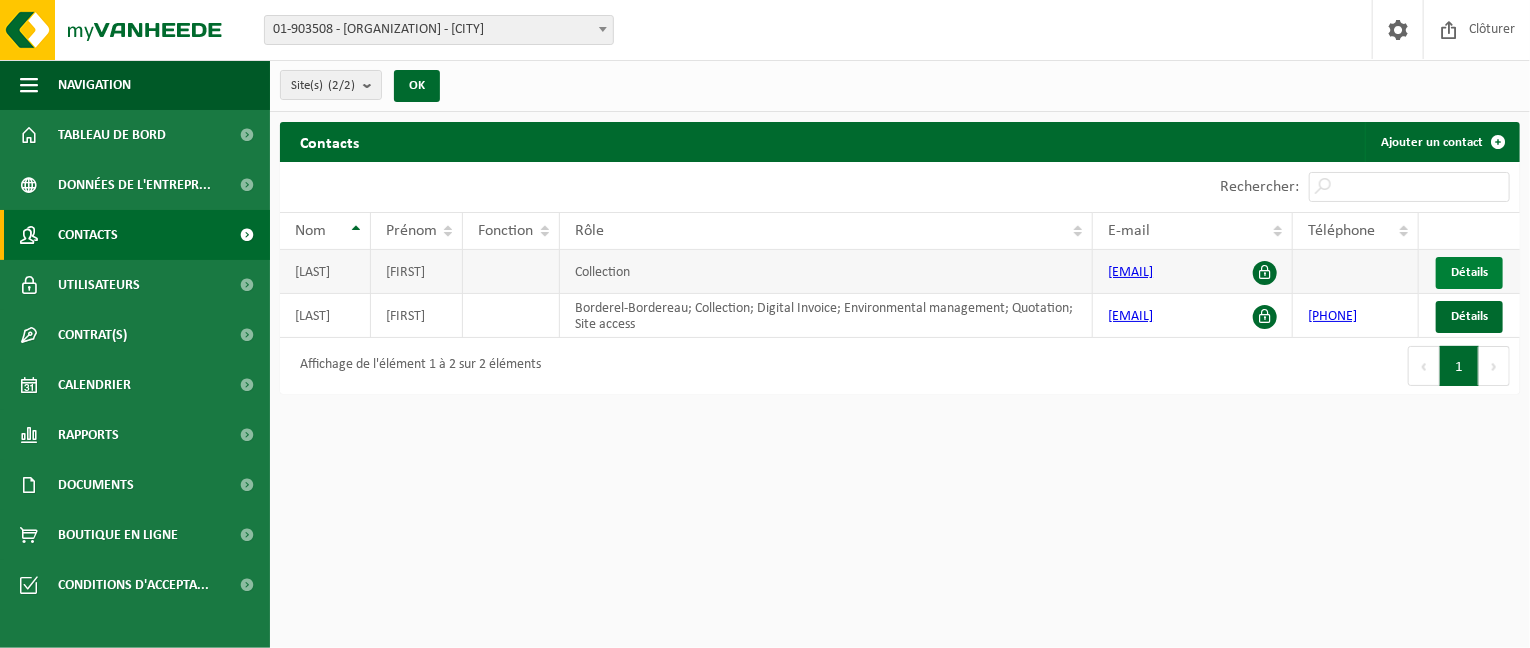 click on "Détails" at bounding box center [1469, 272] 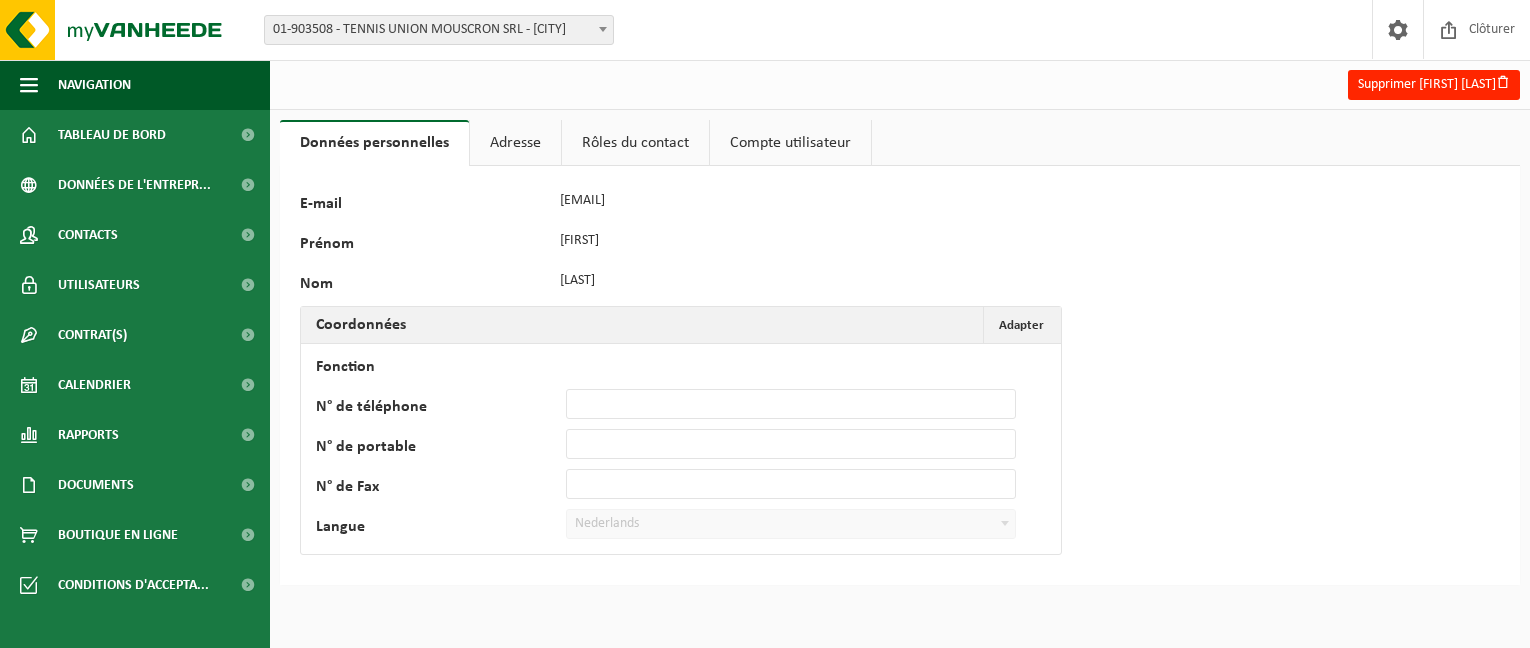scroll, scrollTop: 0, scrollLeft: 0, axis: both 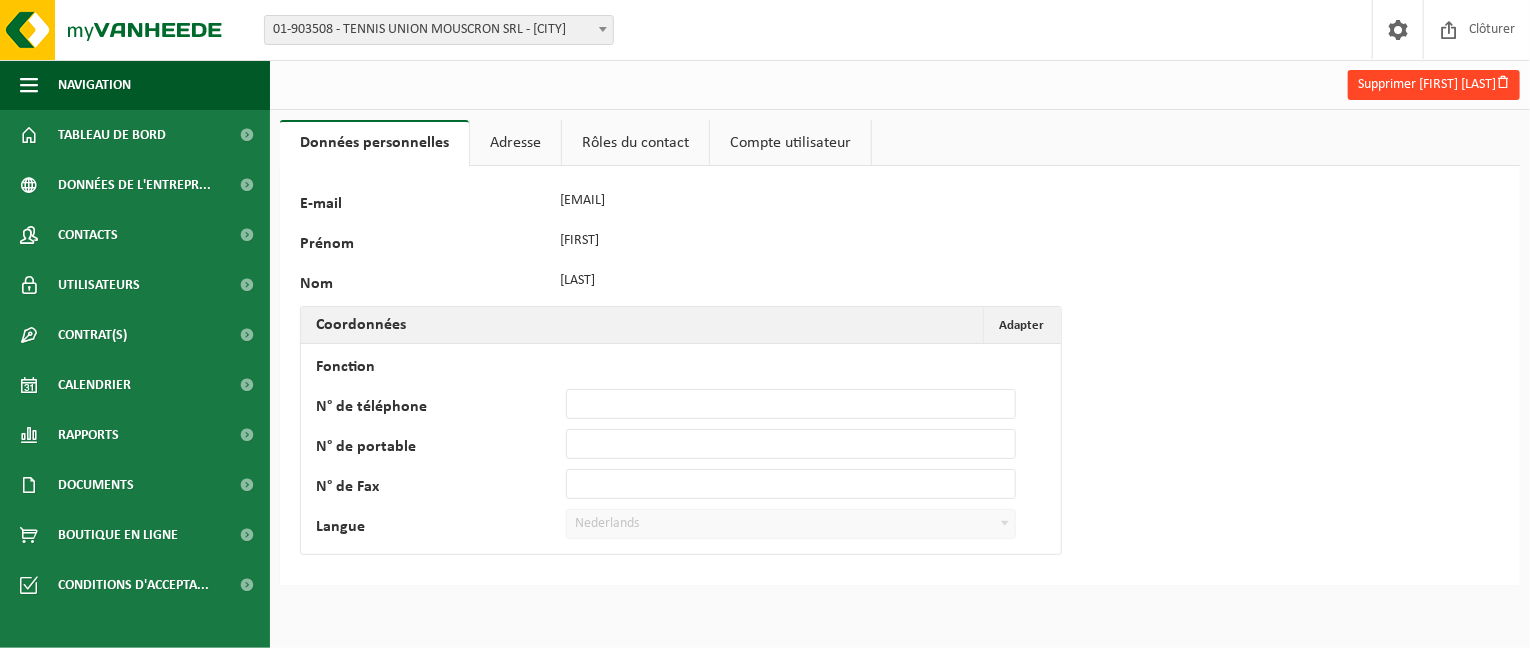 click on "Supprimer Kevin Beyens" at bounding box center (1434, 85) 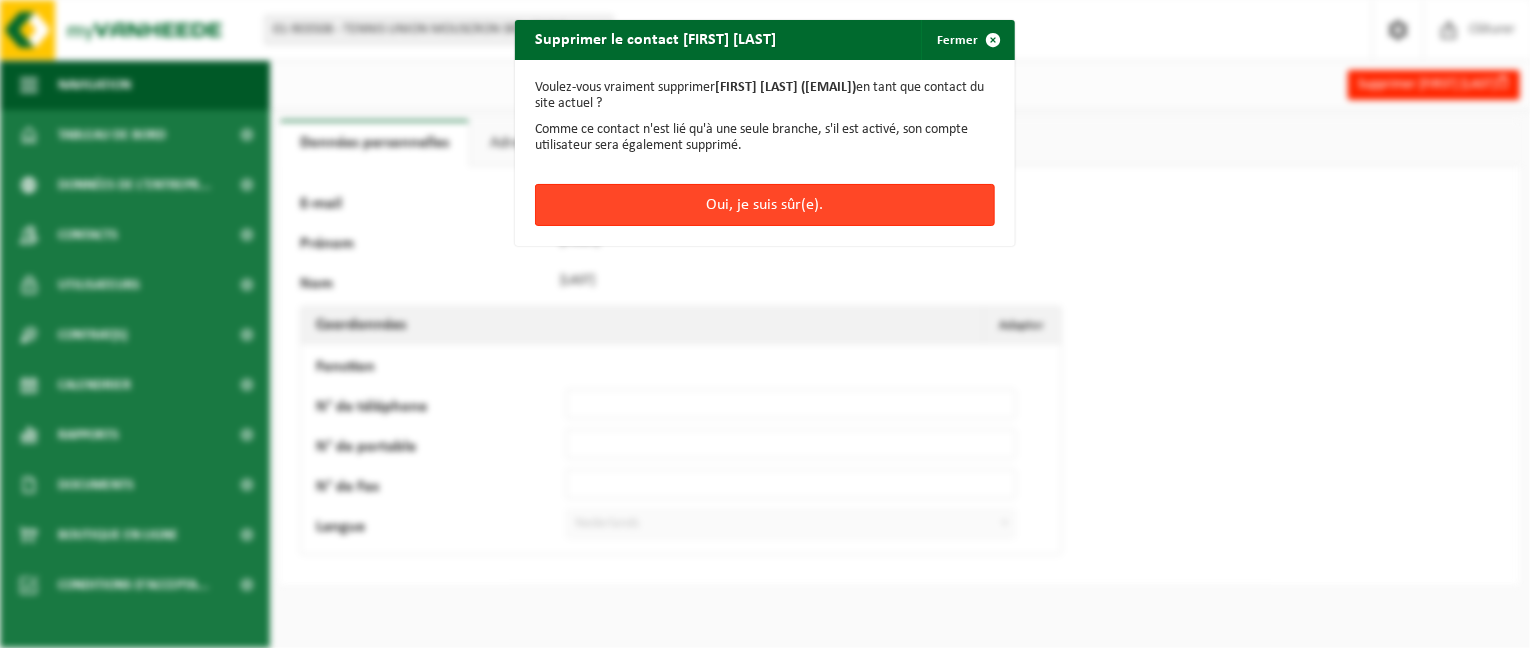 click on "Oui, je suis sûr(e)." at bounding box center [765, 205] 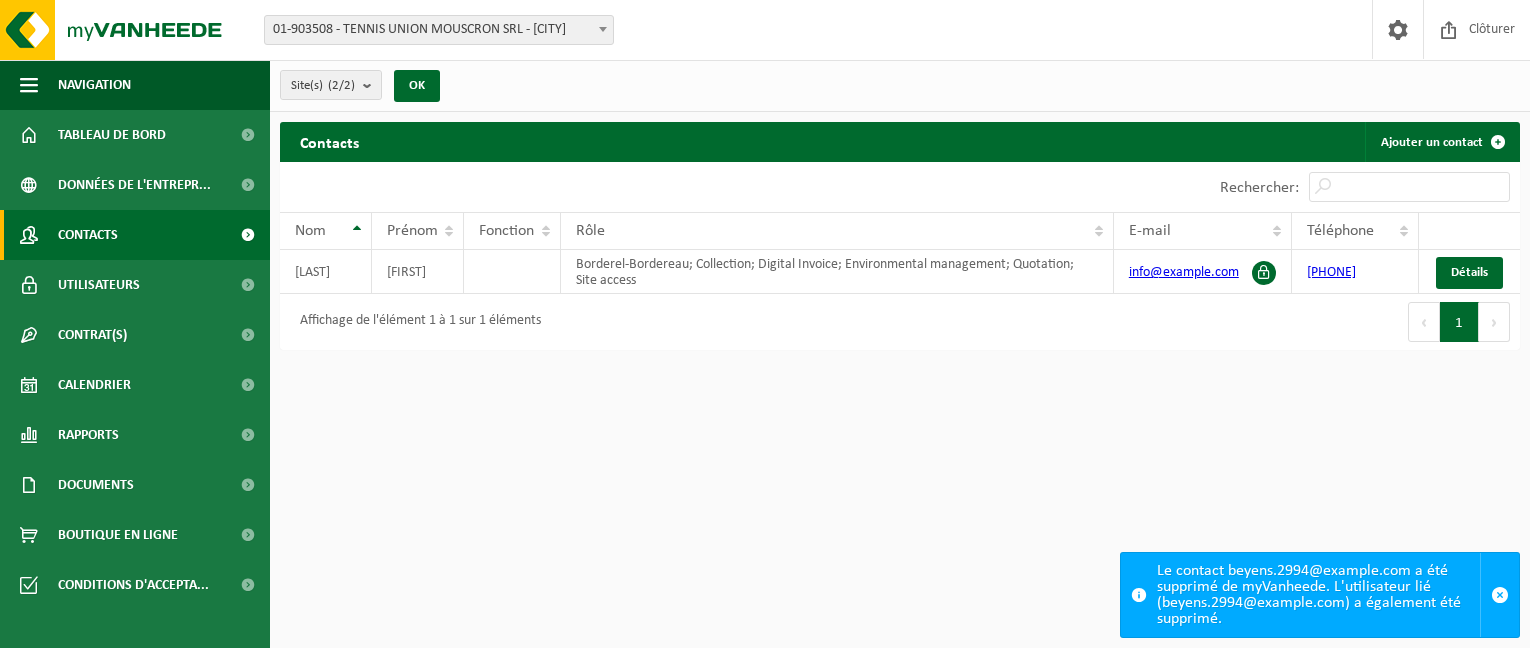 scroll, scrollTop: 0, scrollLeft: 0, axis: both 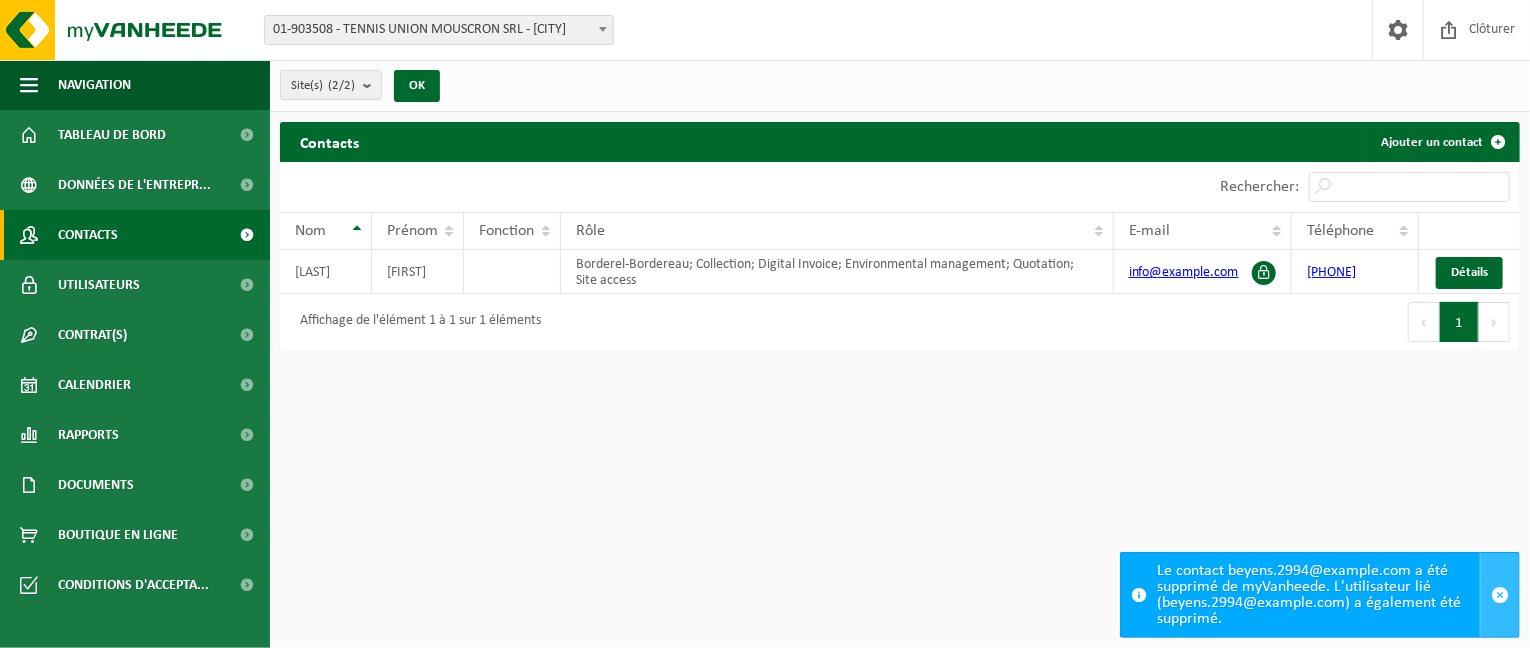 click at bounding box center [1500, 595] 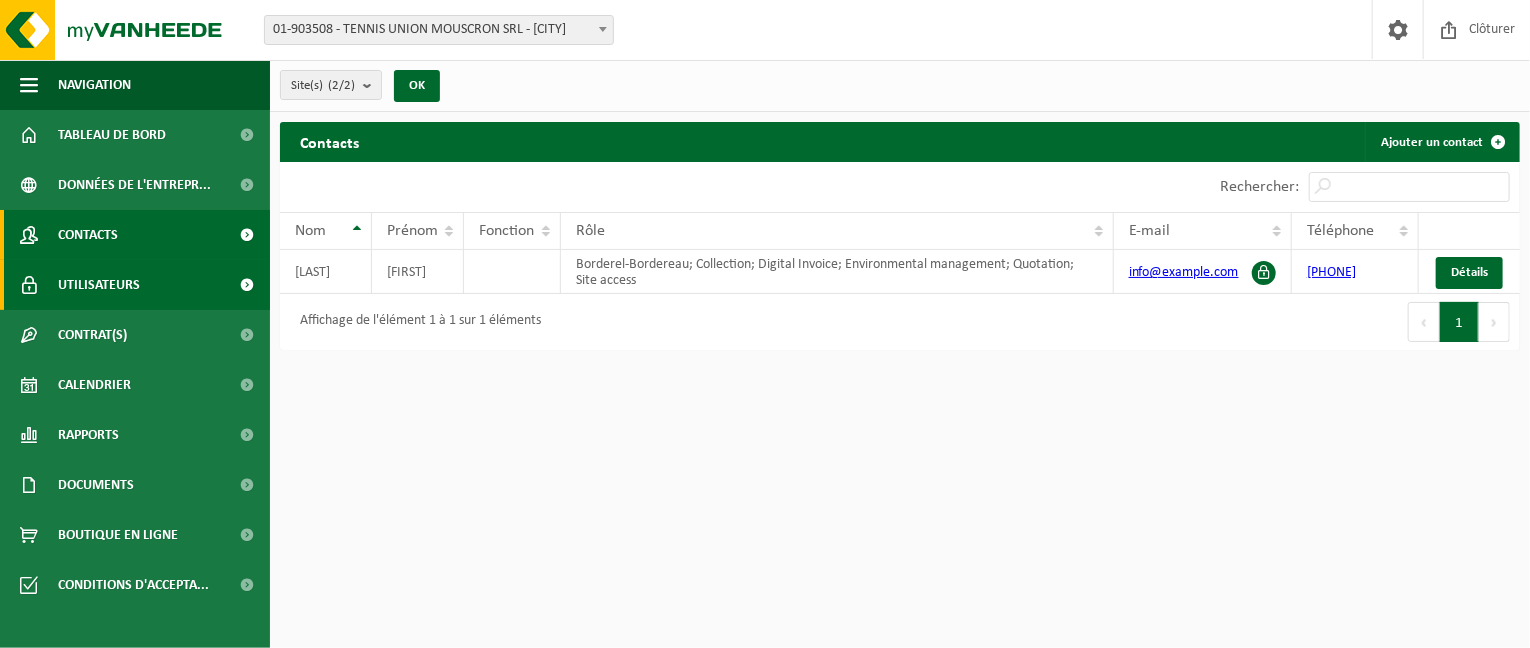 click on "Utilisateurs" at bounding box center [135, 285] 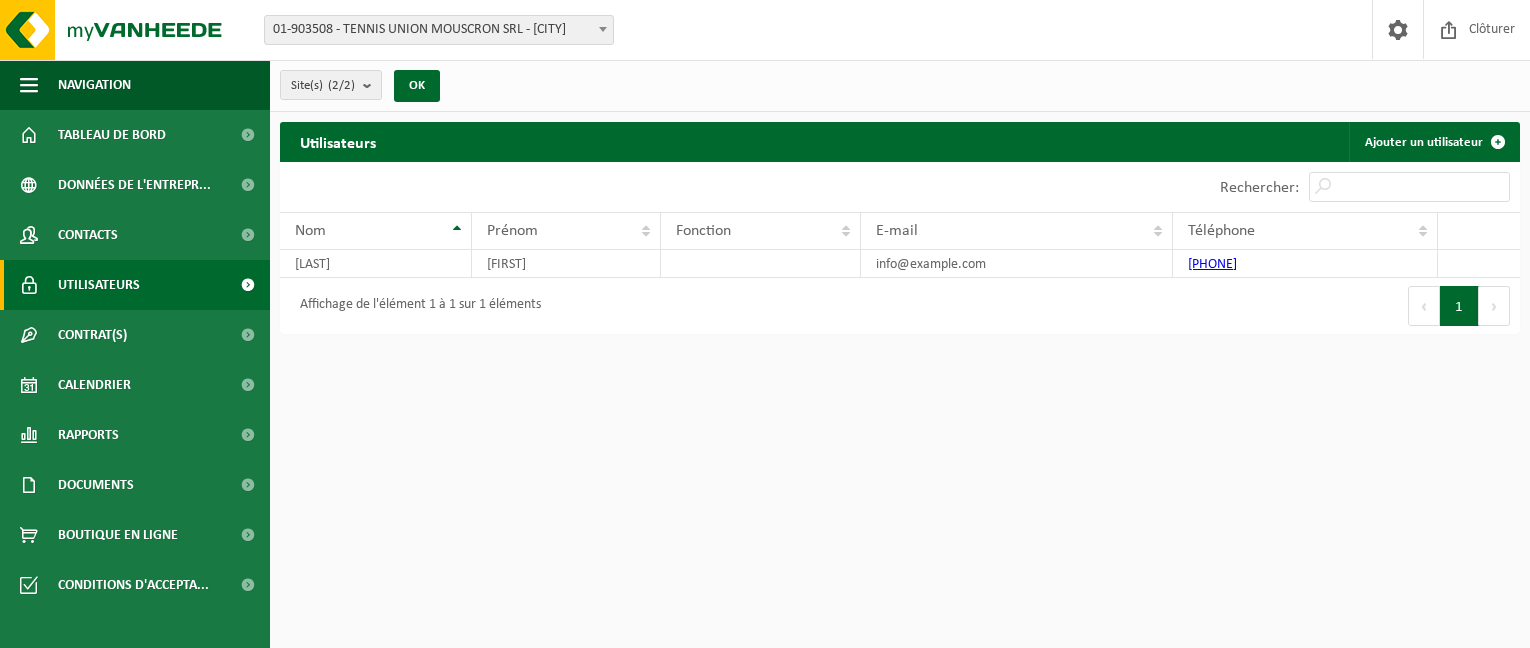scroll, scrollTop: 0, scrollLeft: 0, axis: both 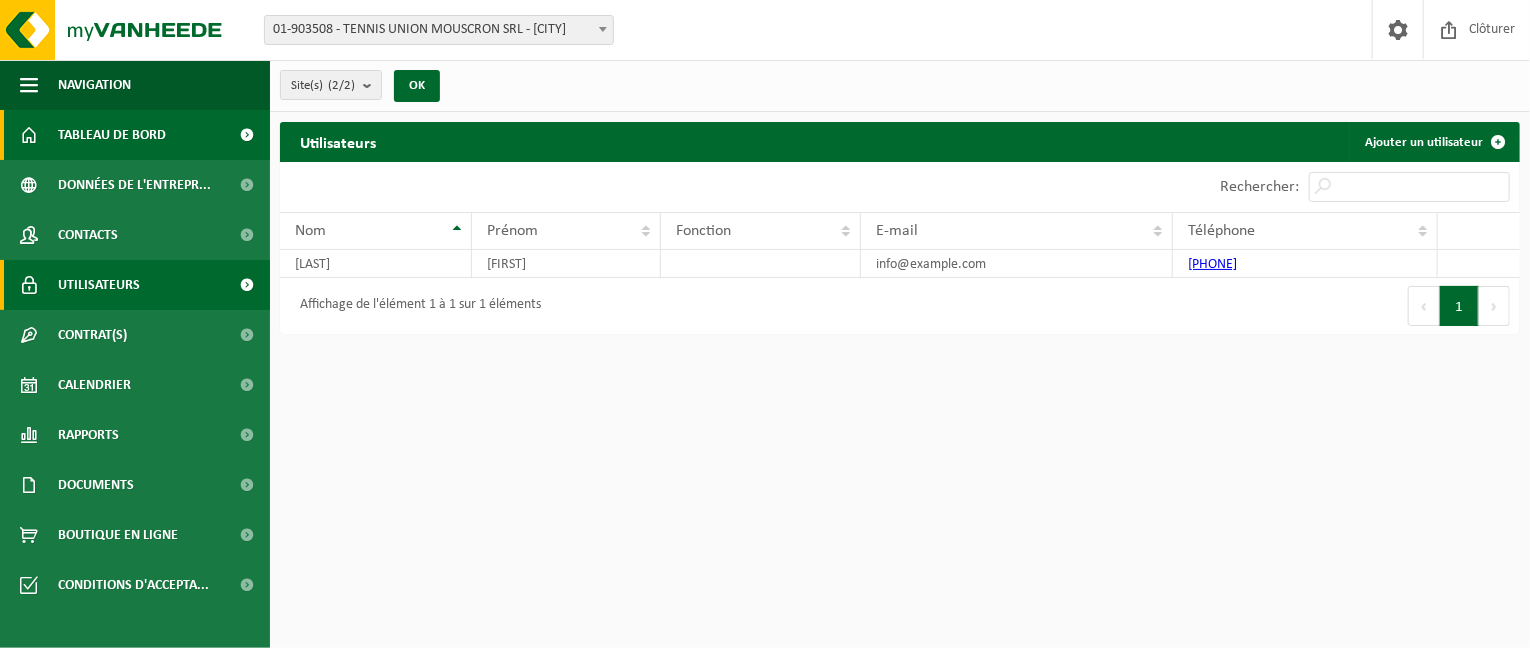 click on "Tableau de bord" at bounding box center [112, 135] 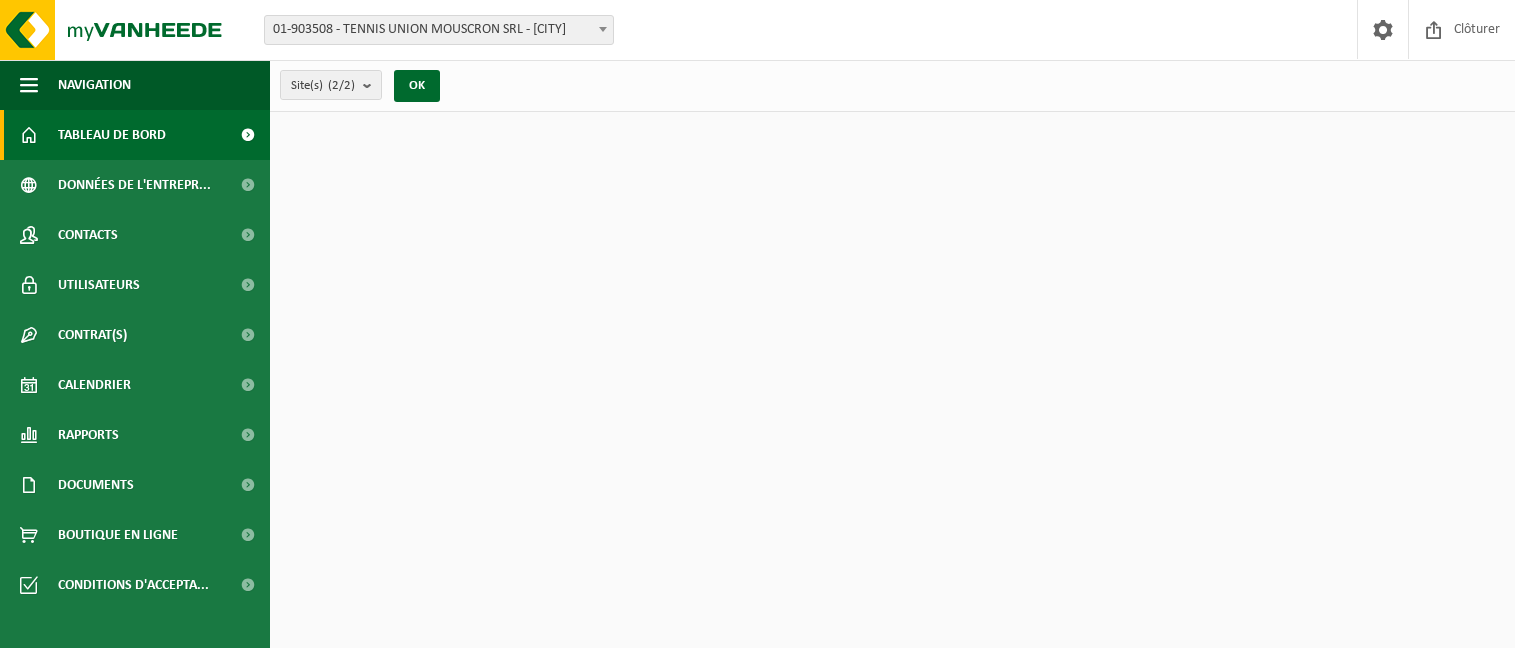 scroll, scrollTop: 0, scrollLeft: 0, axis: both 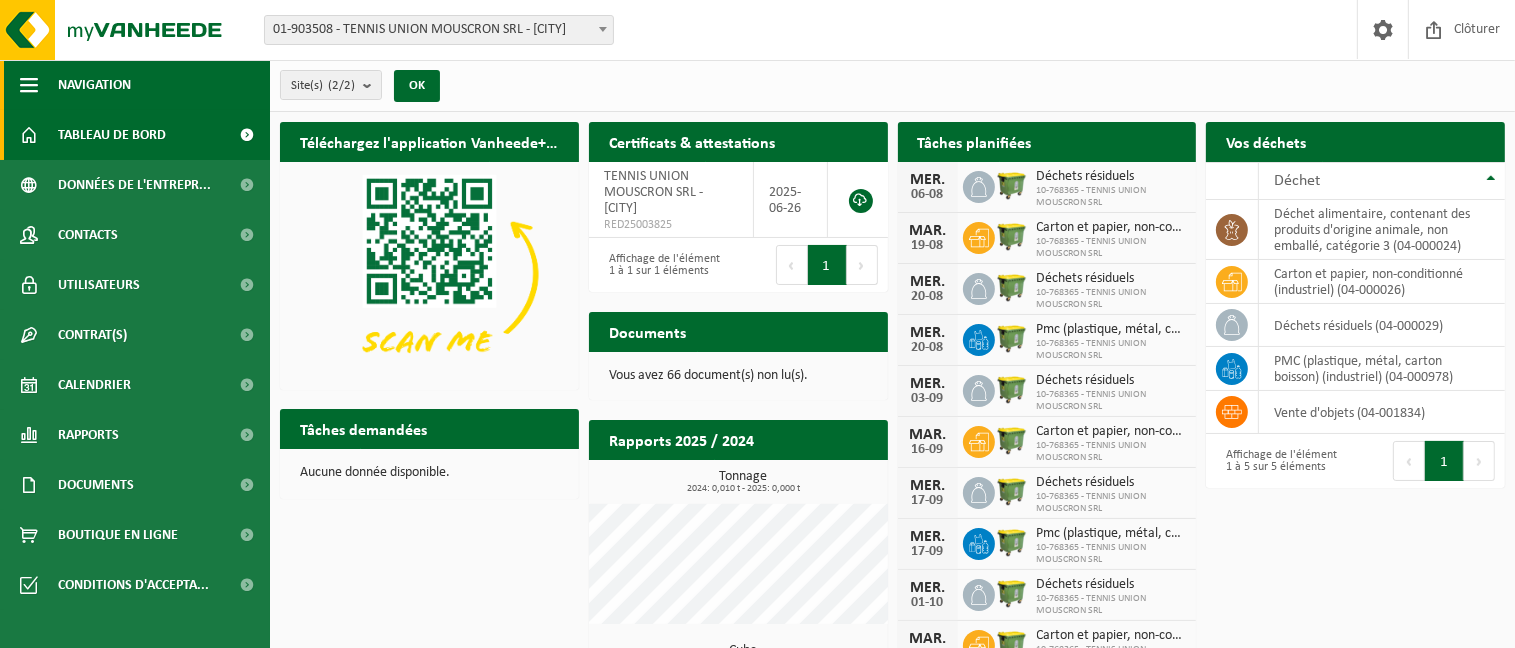 click at bounding box center (29, 85) 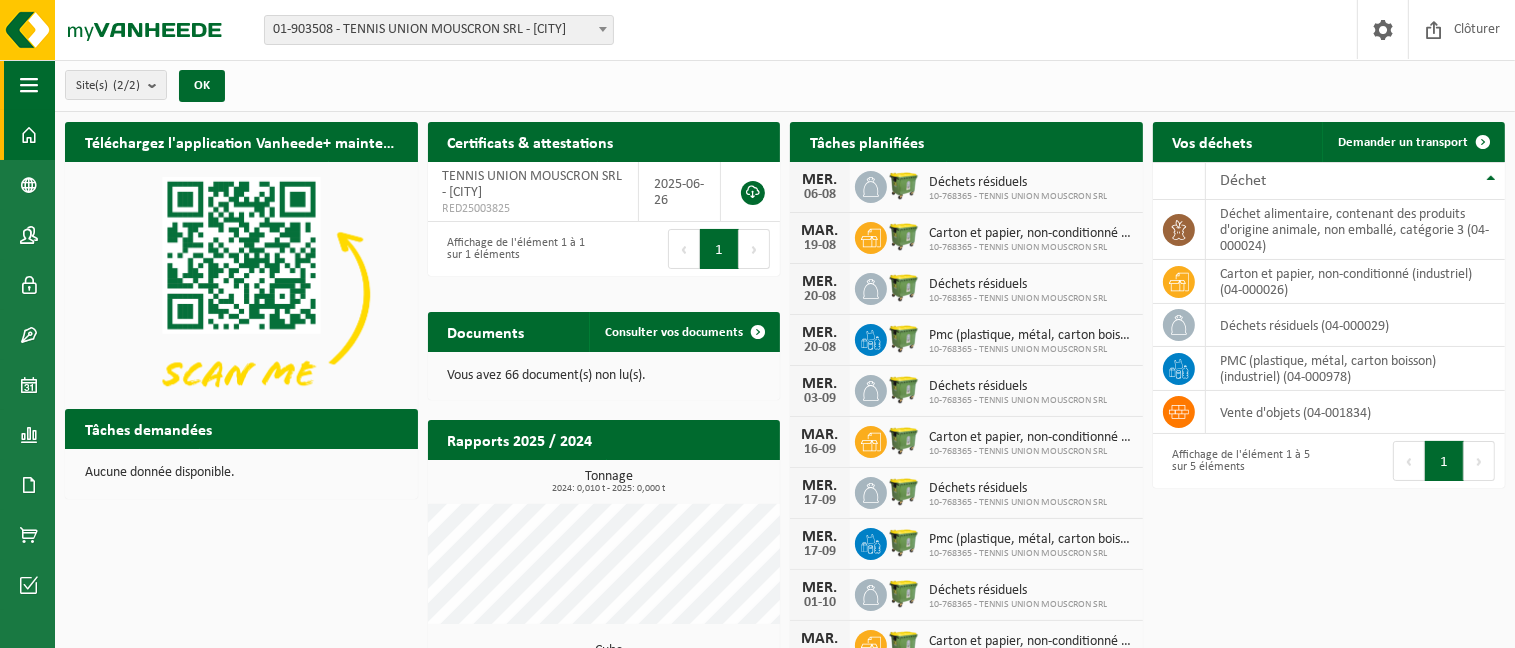 click at bounding box center [29, 85] 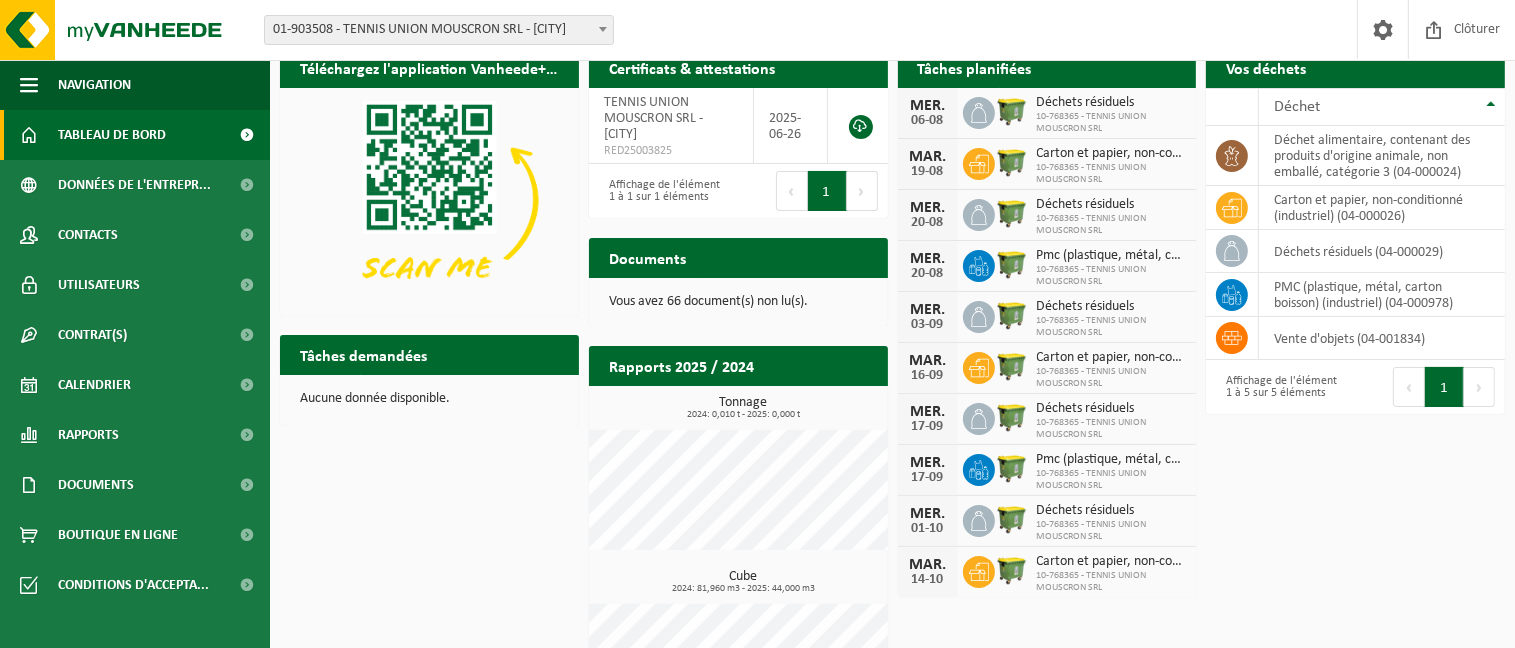 scroll, scrollTop: 0, scrollLeft: 0, axis: both 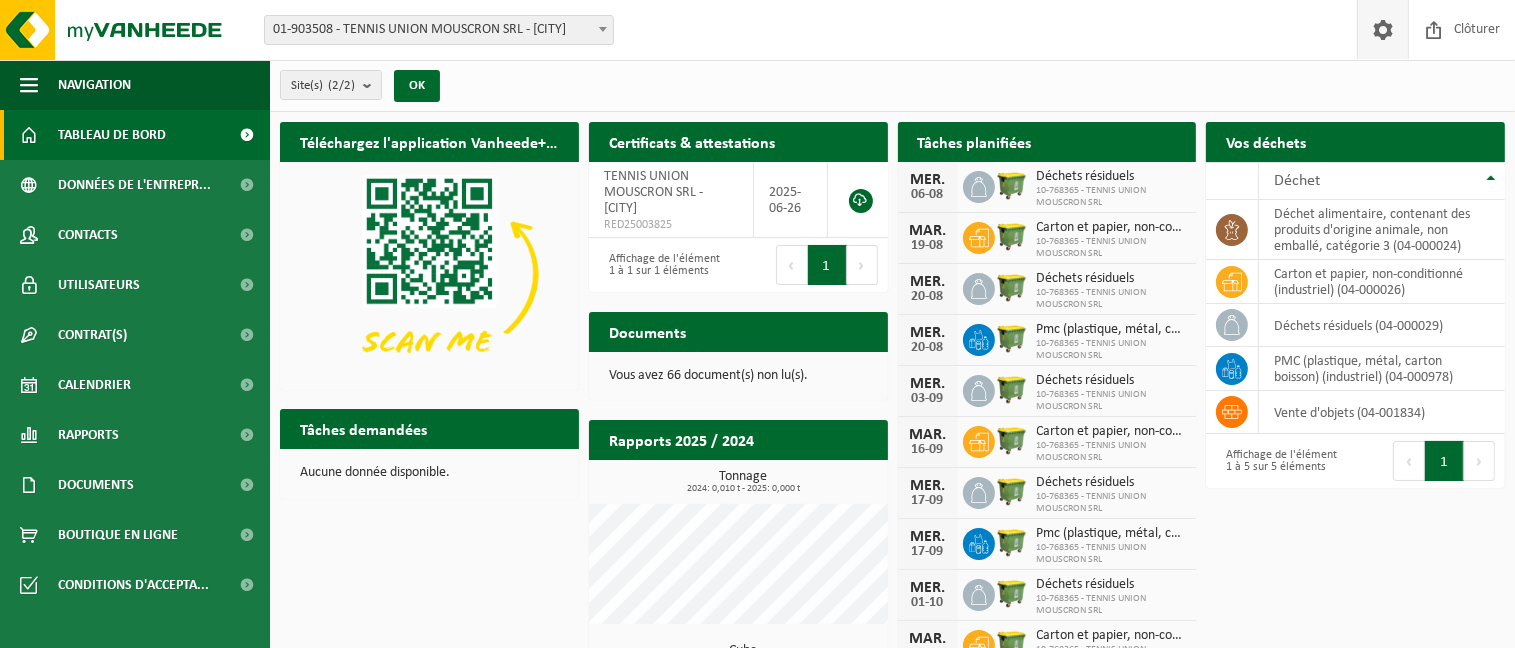 click at bounding box center [1383, 29] 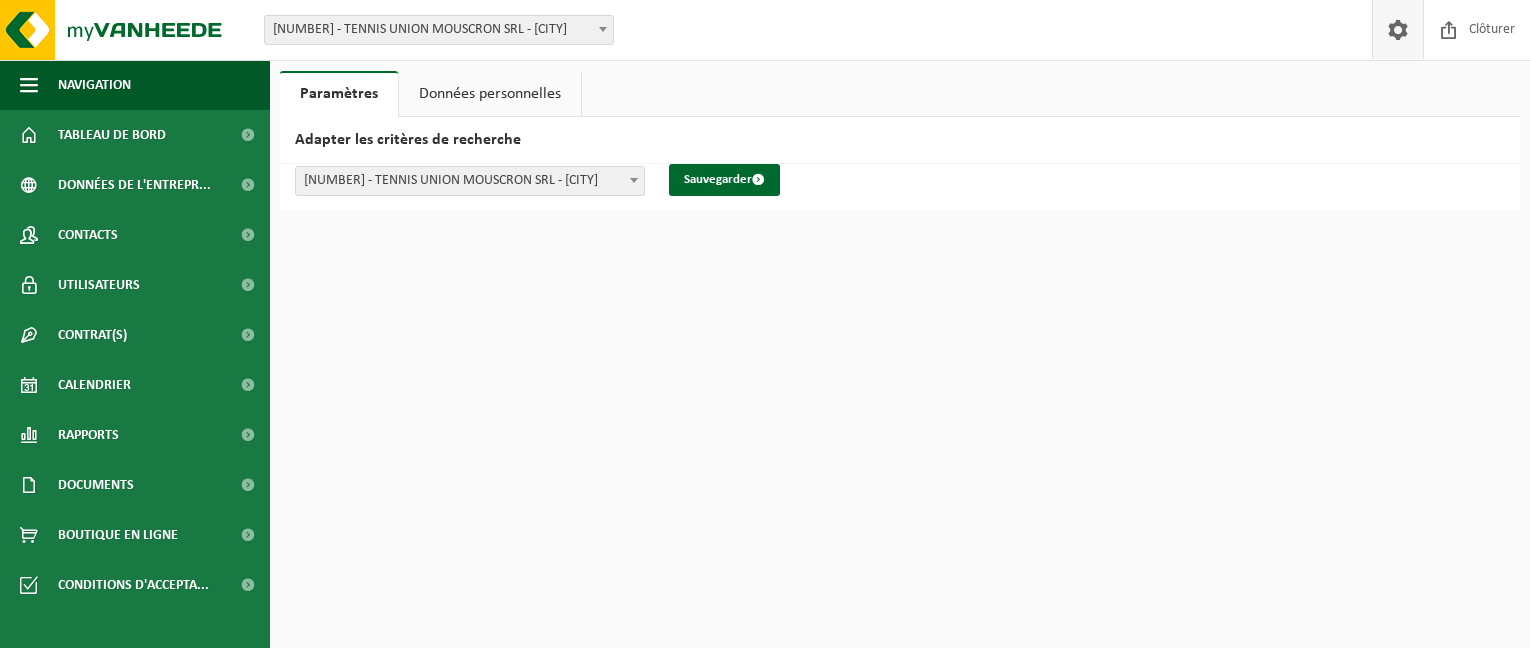 scroll, scrollTop: 0, scrollLeft: 0, axis: both 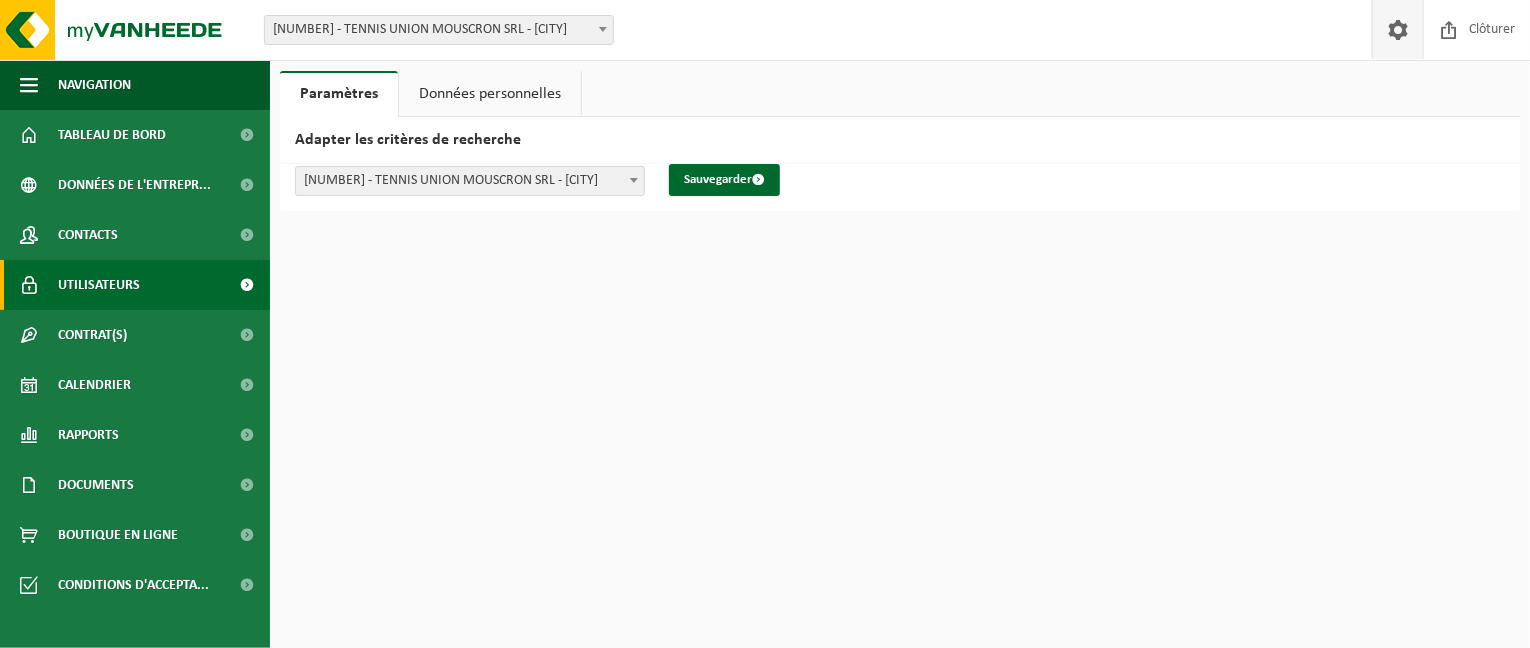 click on "Utilisateurs" at bounding box center [99, 285] 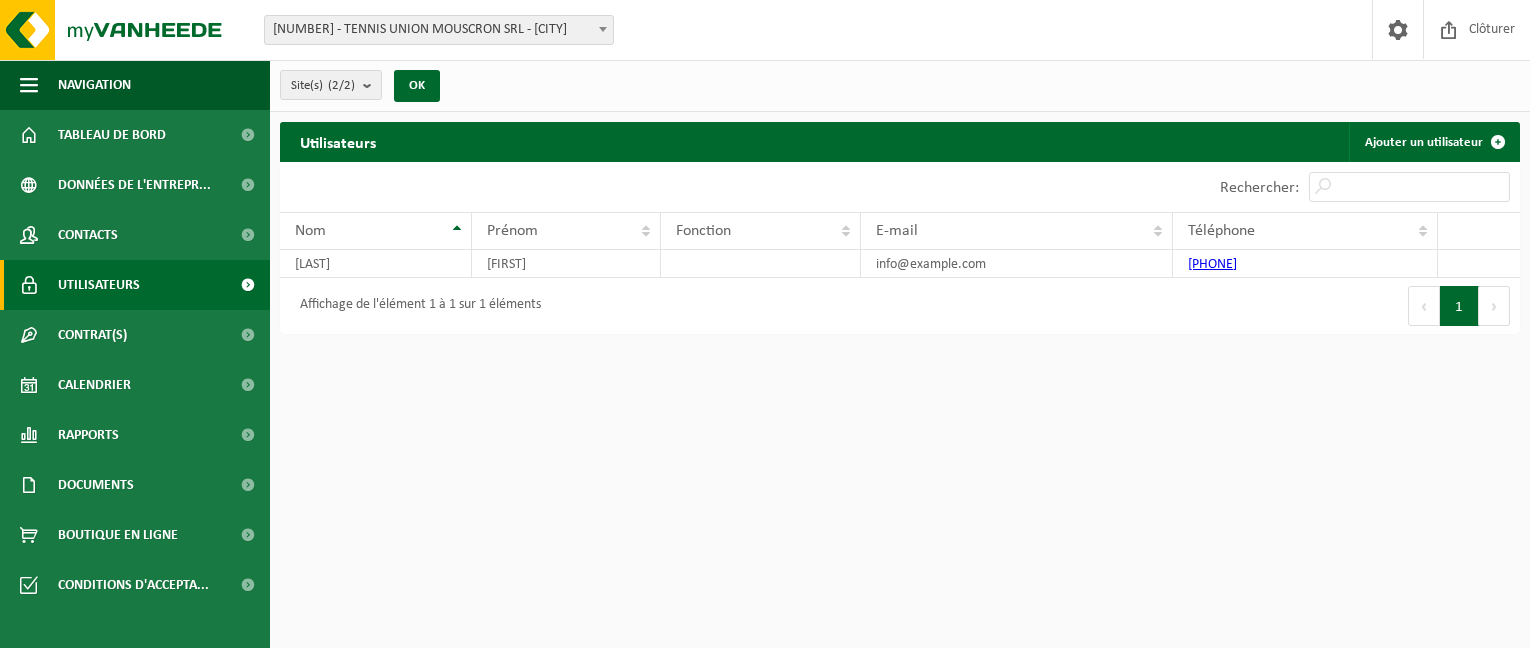scroll, scrollTop: 0, scrollLeft: 0, axis: both 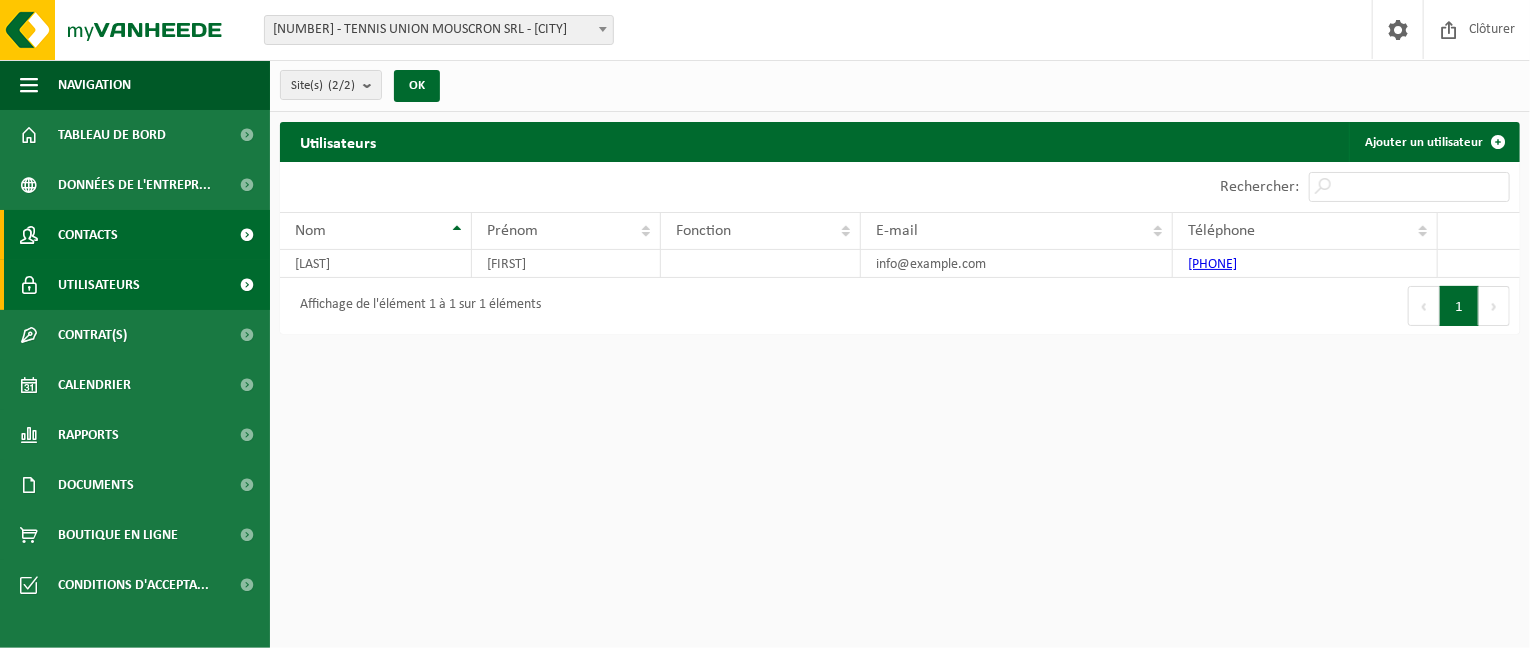 click on "Contacts" at bounding box center (135, 235) 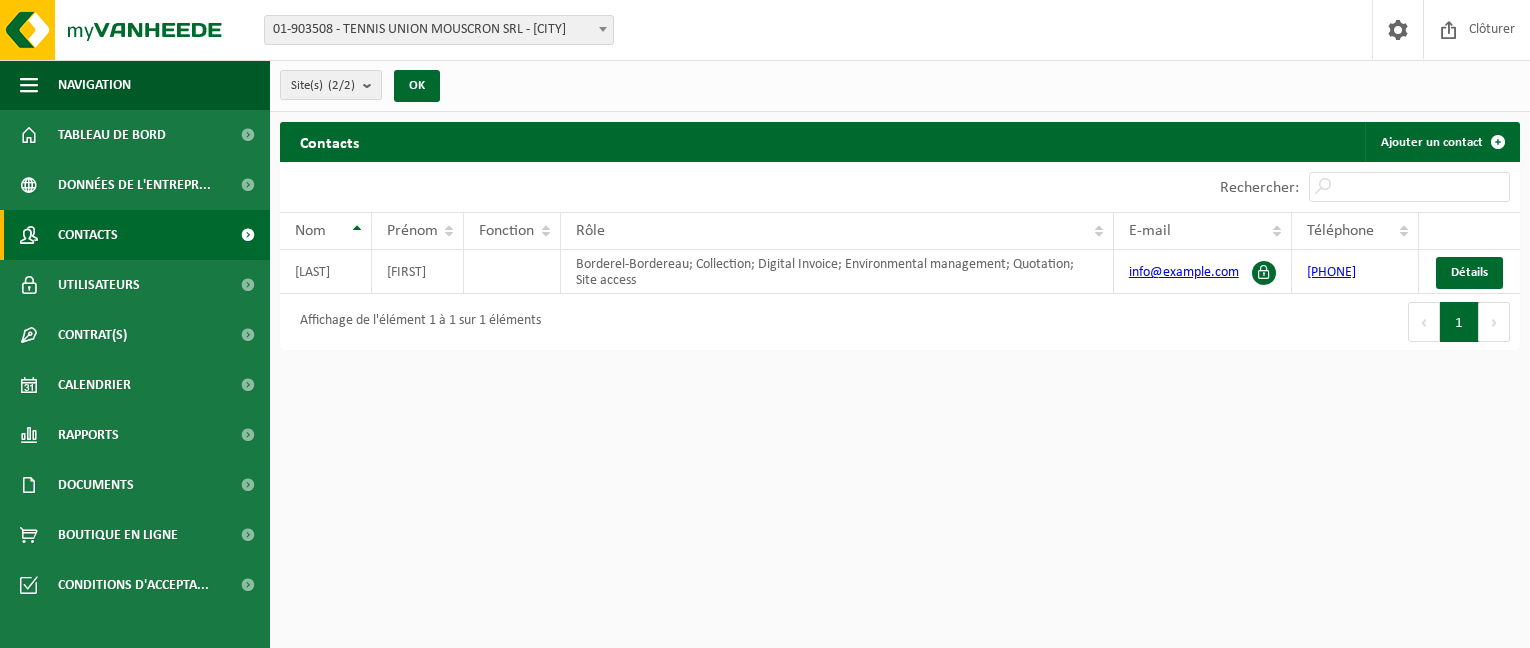scroll, scrollTop: 0, scrollLeft: 0, axis: both 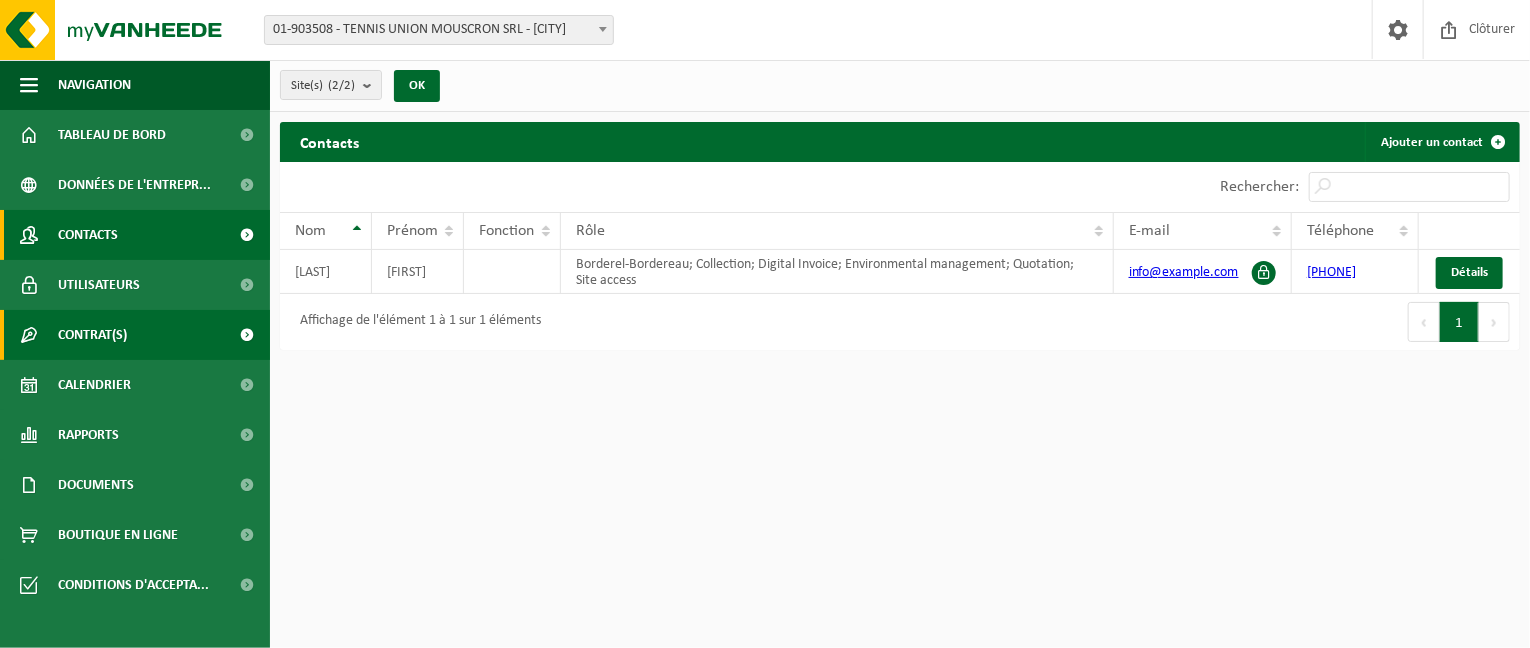 click on "Contrat(s)" at bounding box center (92, 335) 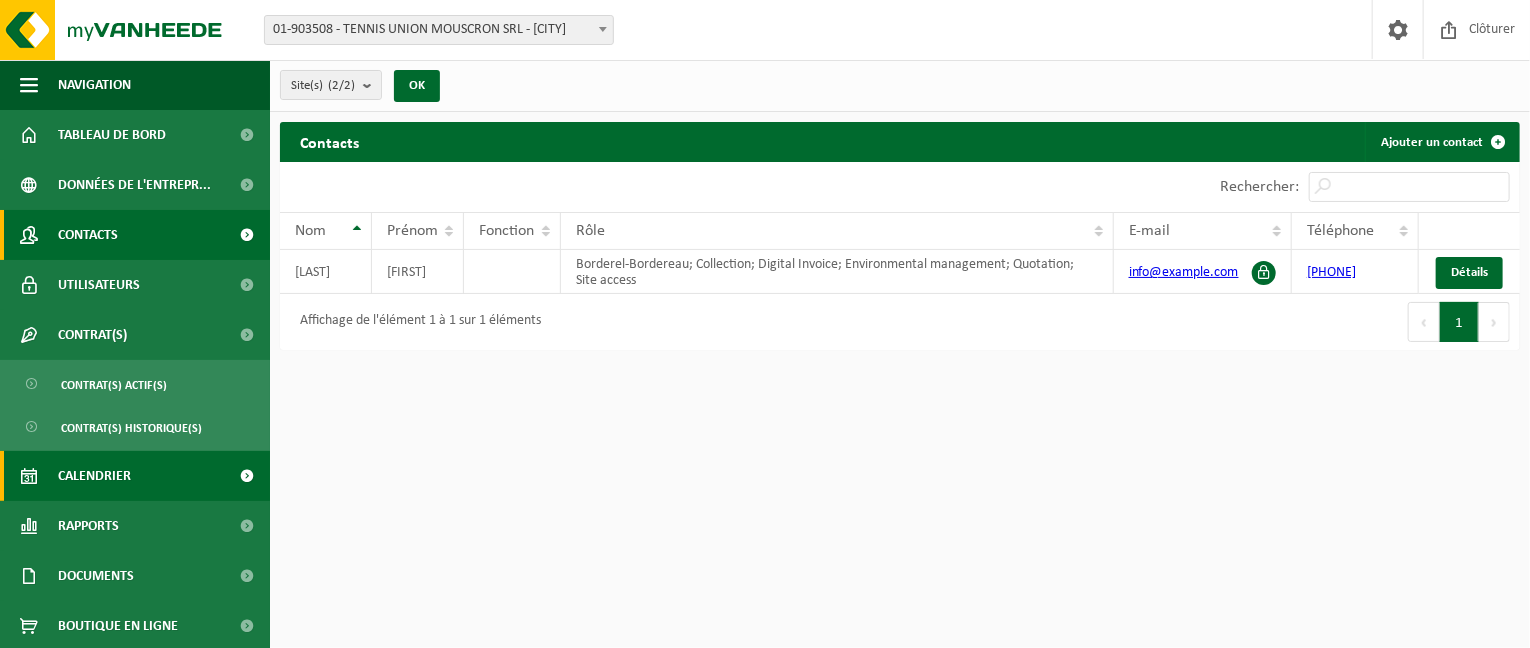 click on "Calendrier" at bounding box center [94, 476] 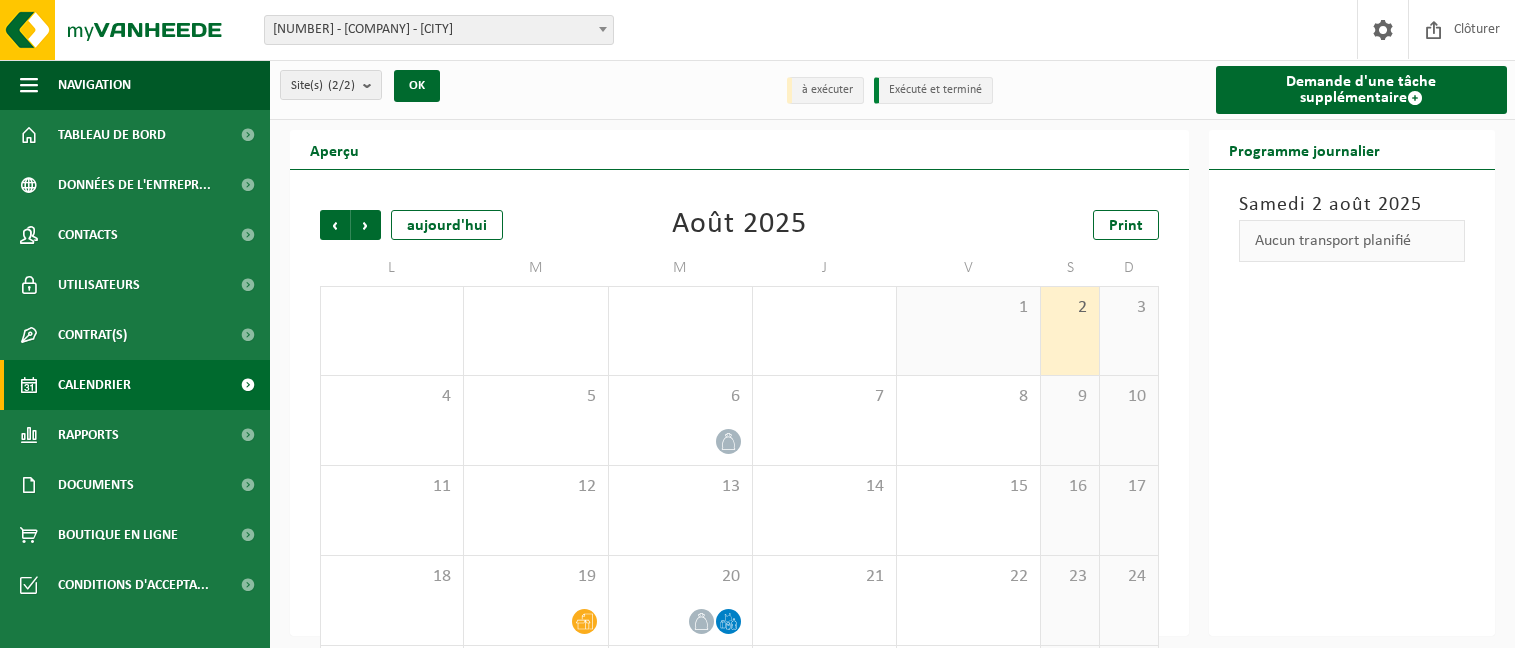 scroll, scrollTop: 0, scrollLeft: 0, axis: both 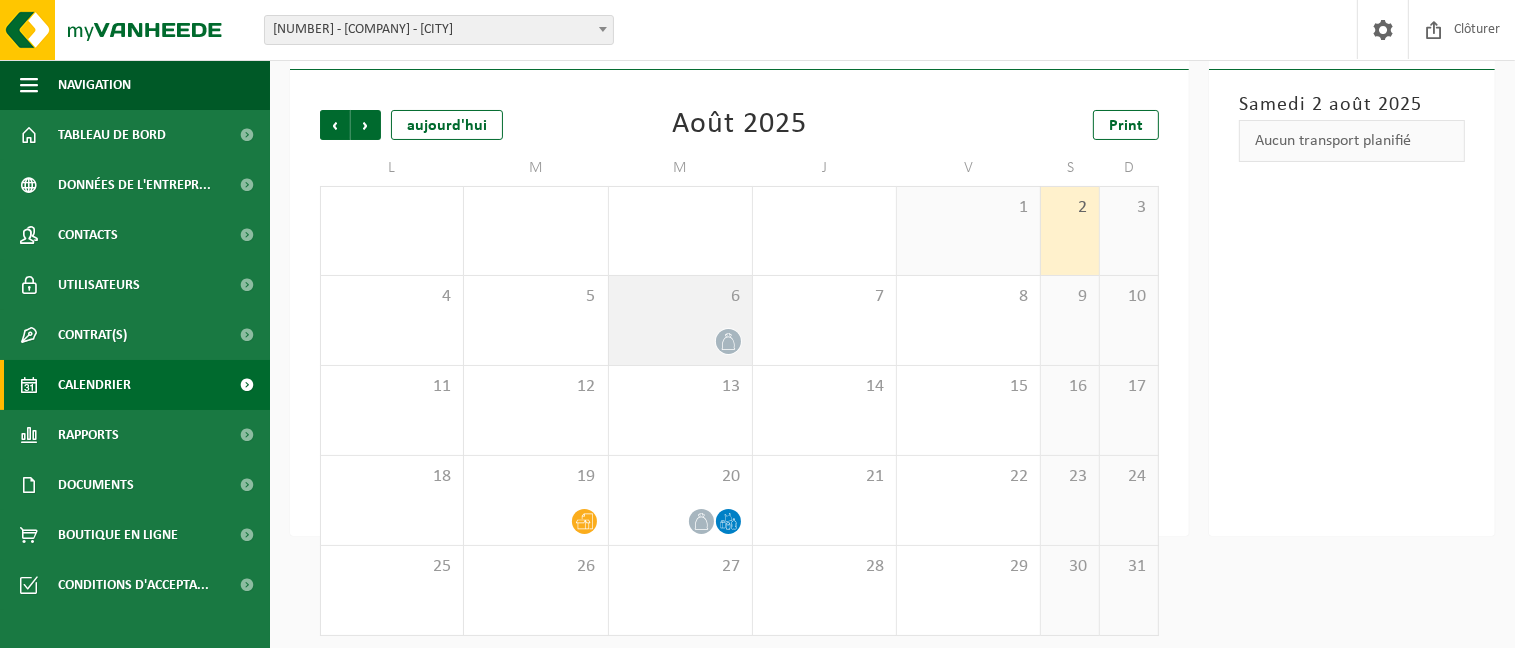 click on "6" at bounding box center (680, 320) 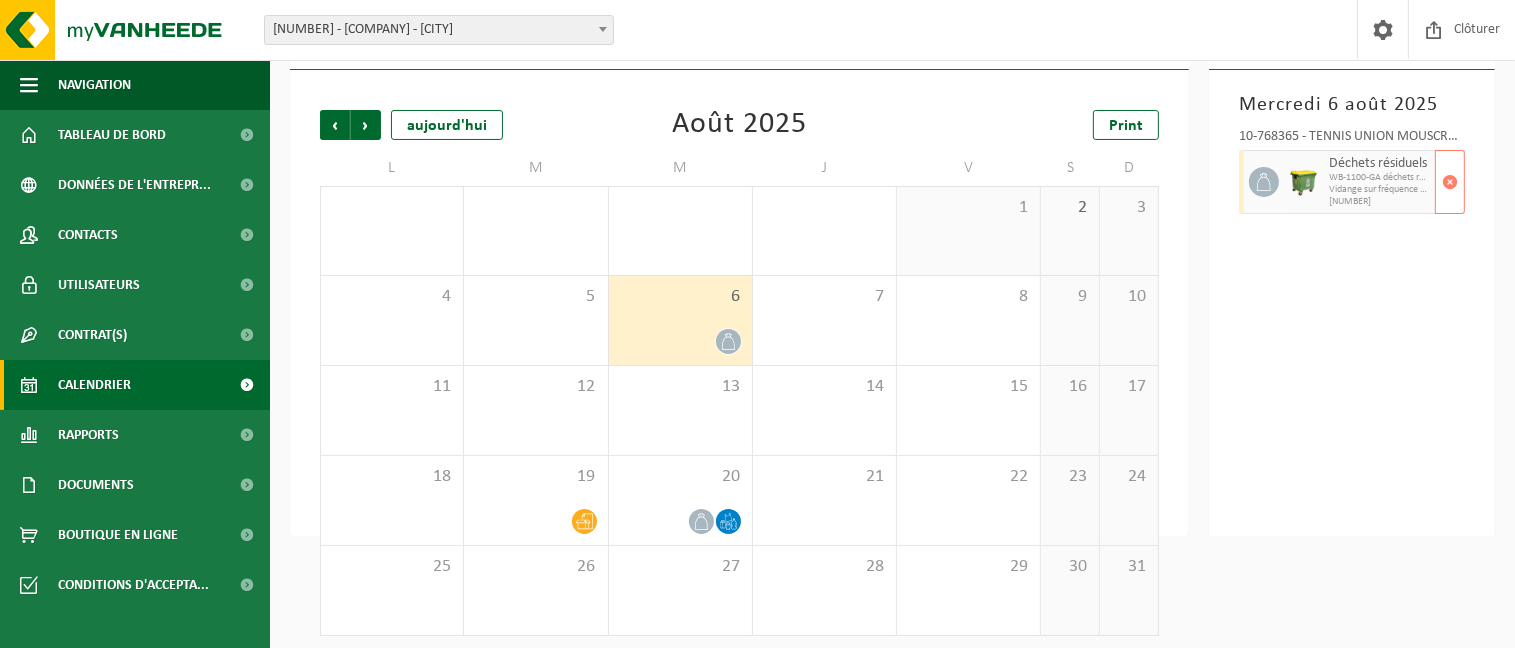 click on "Déchets résiduels WB-[NUMBER]-[ALPHA] déchets résiduels Vidange sur fréquence fixe [NUMBER]" at bounding box center [1379, 182] 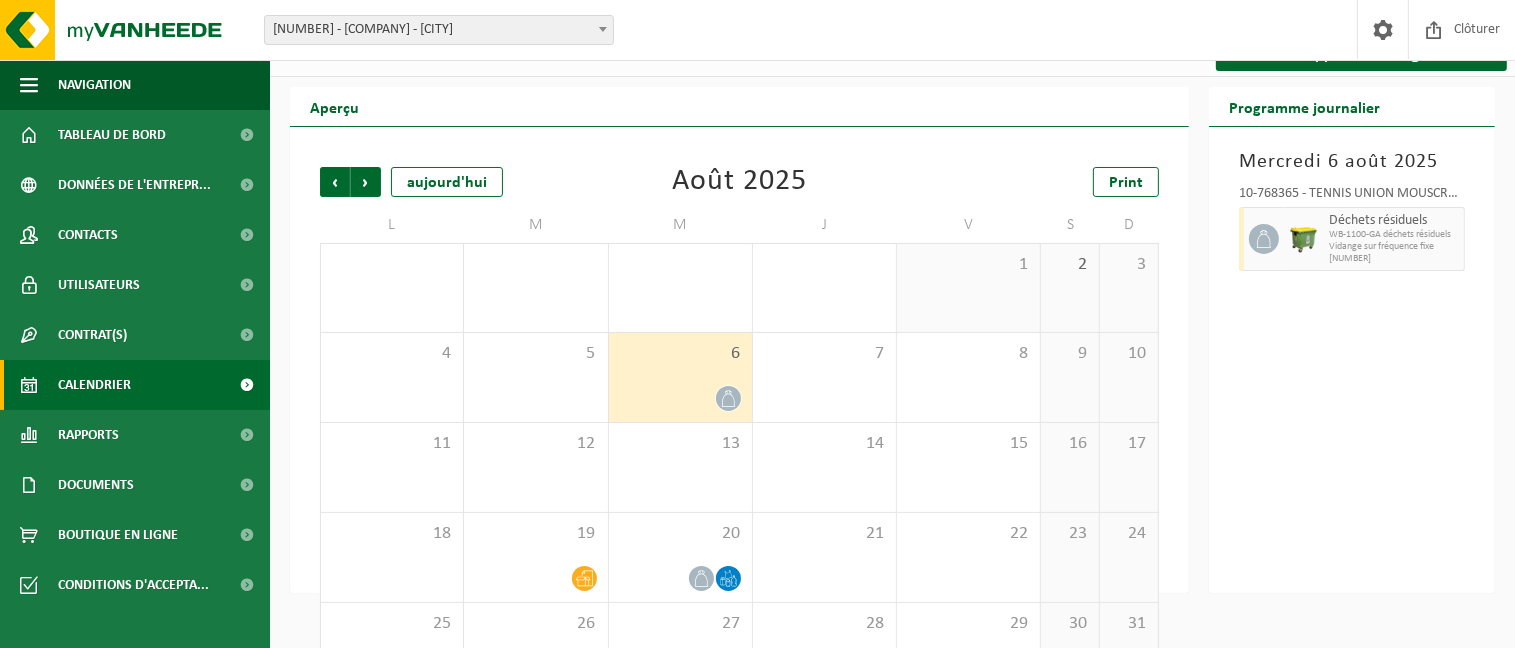 scroll, scrollTop: 0, scrollLeft: 0, axis: both 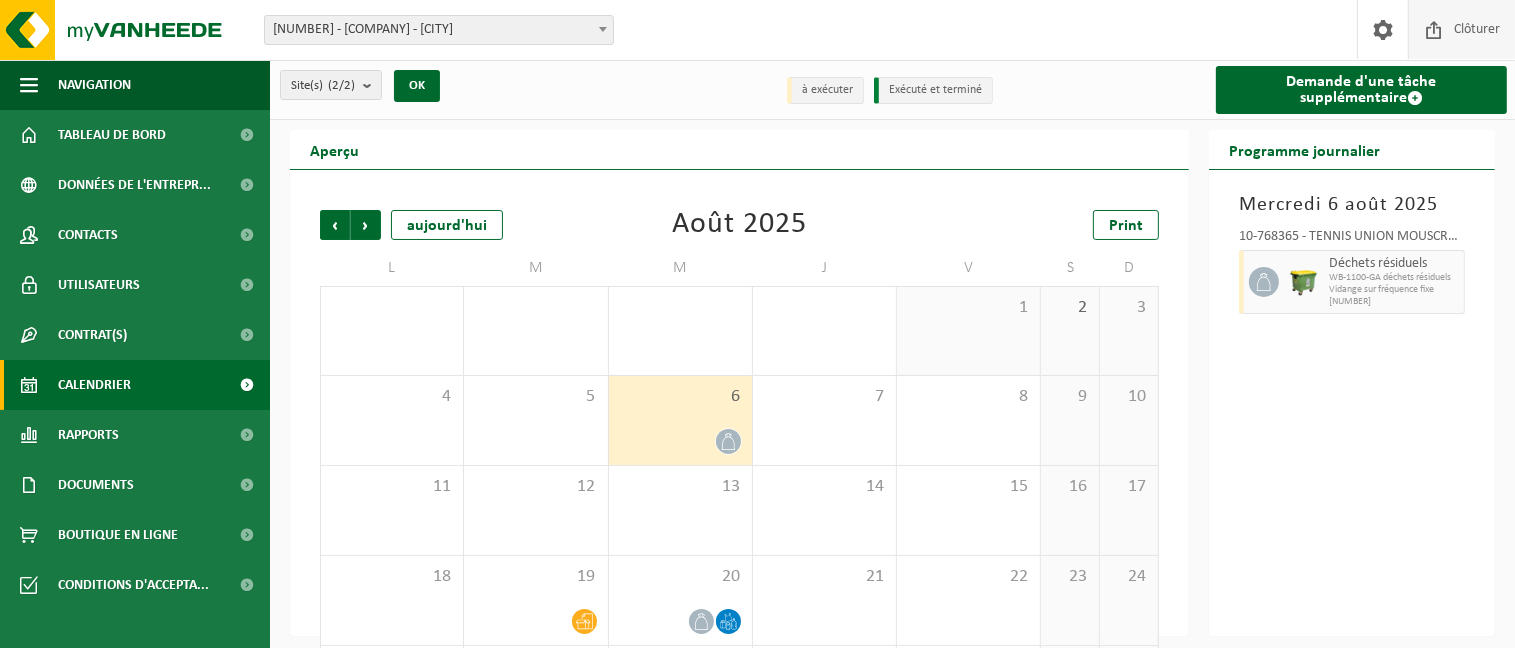 click on "Clôturer" at bounding box center [1477, 29] 